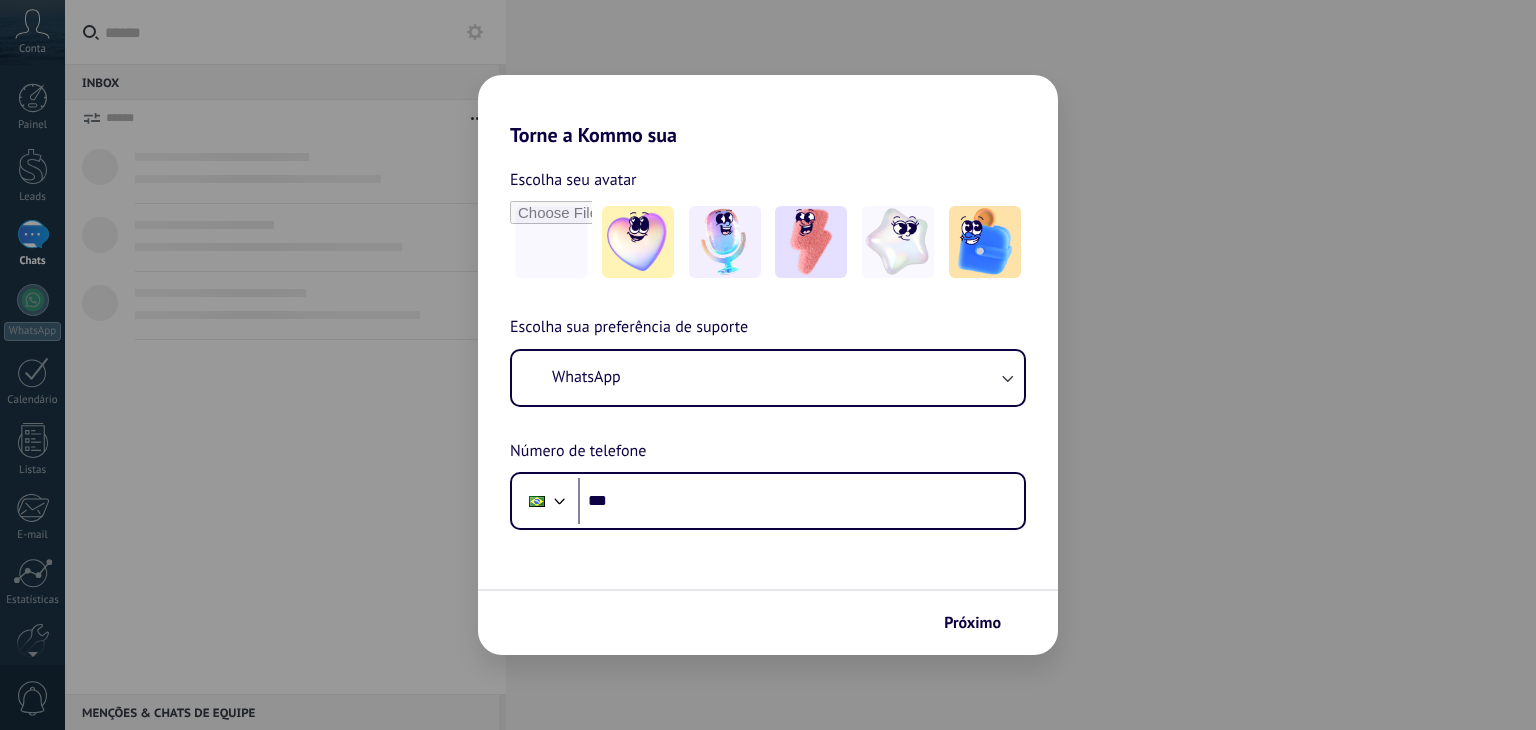 scroll, scrollTop: 0, scrollLeft: 0, axis: both 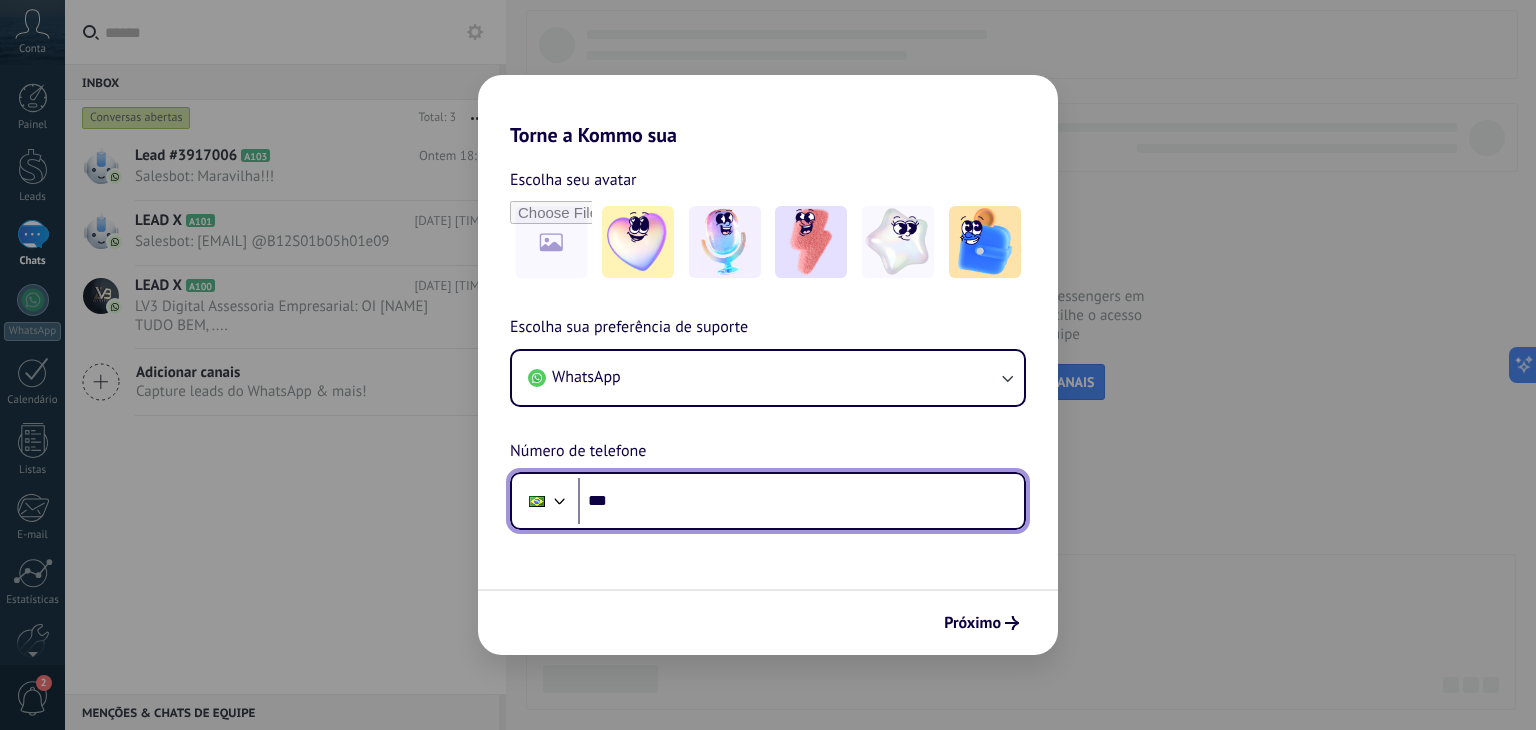 click on "***" at bounding box center [801, 501] 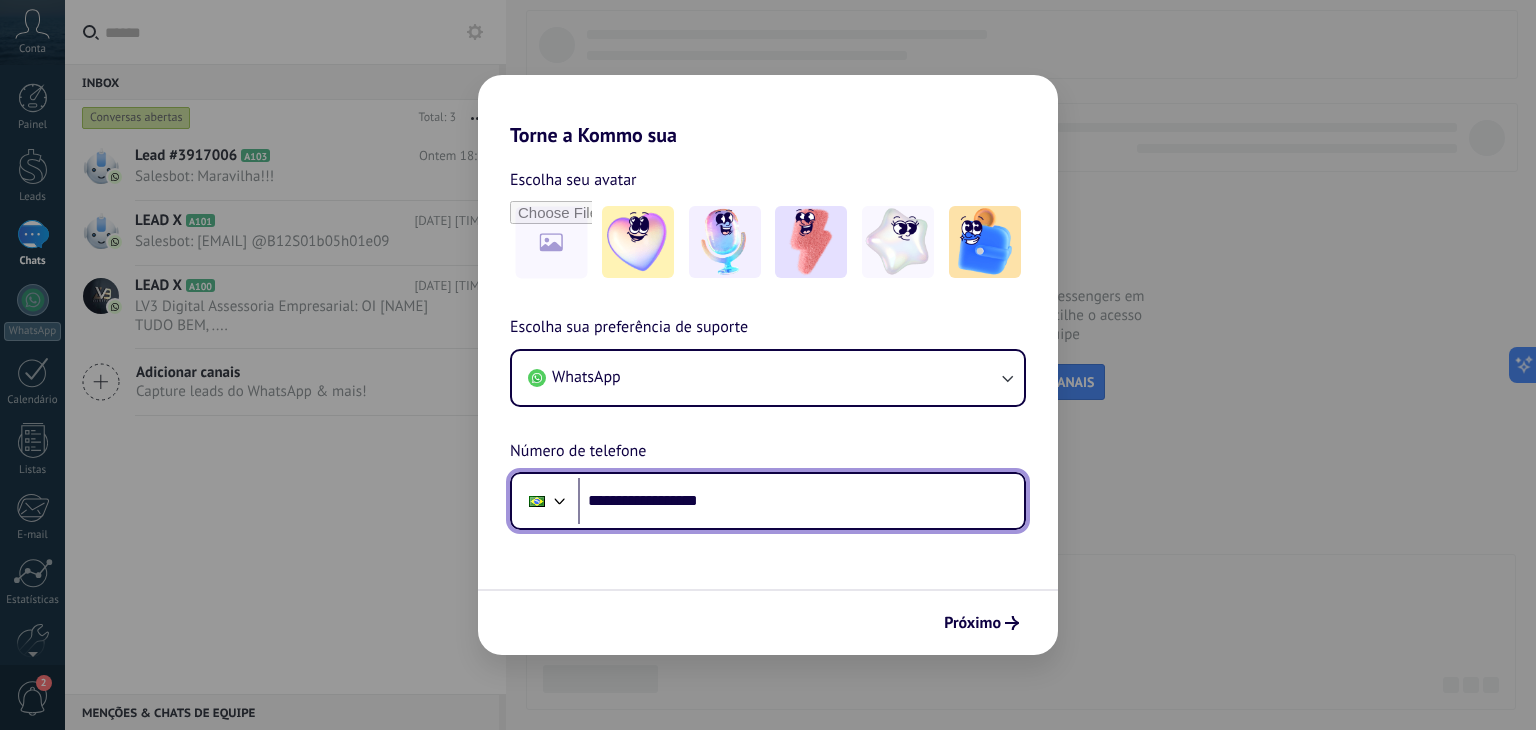 type on "**********" 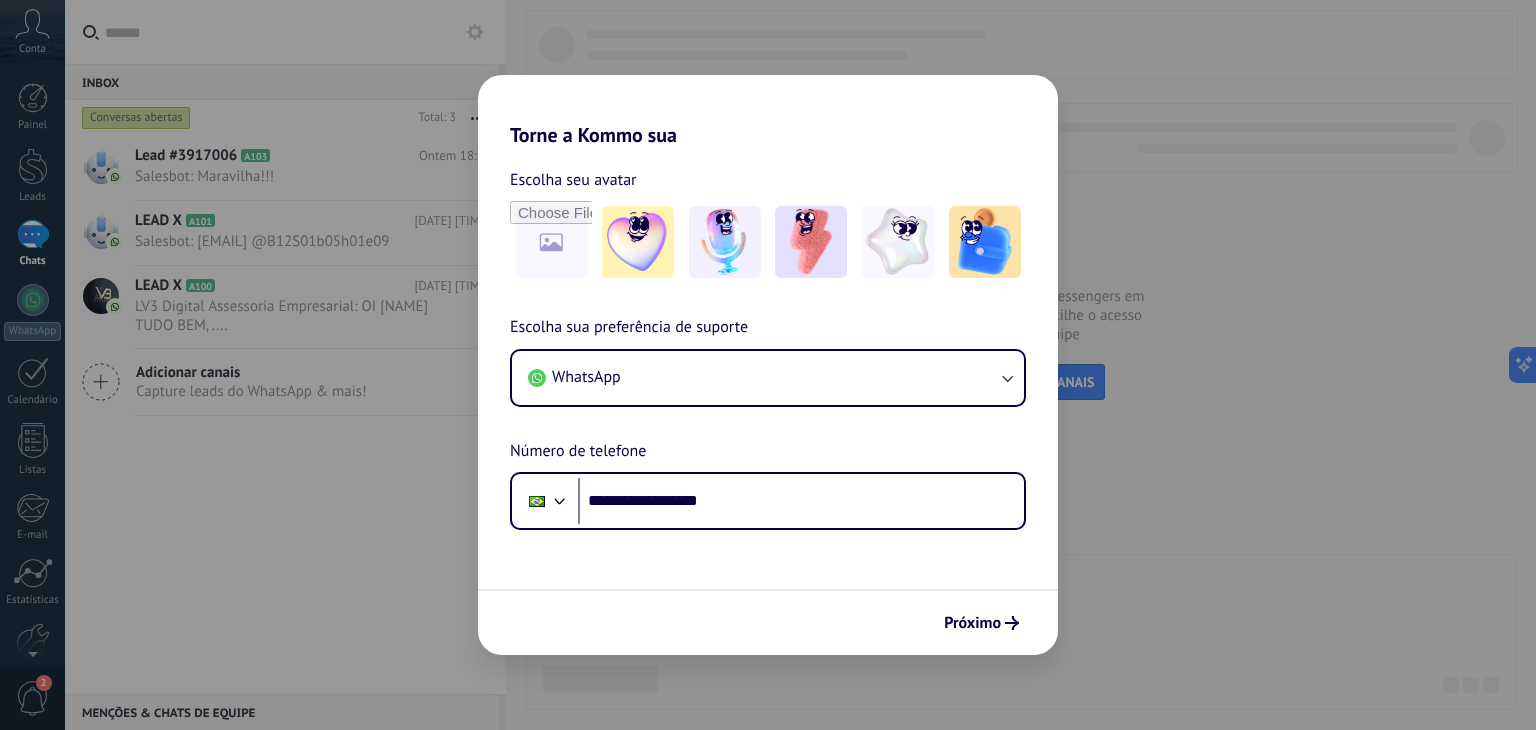 scroll, scrollTop: 0, scrollLeft: 0, axis: both 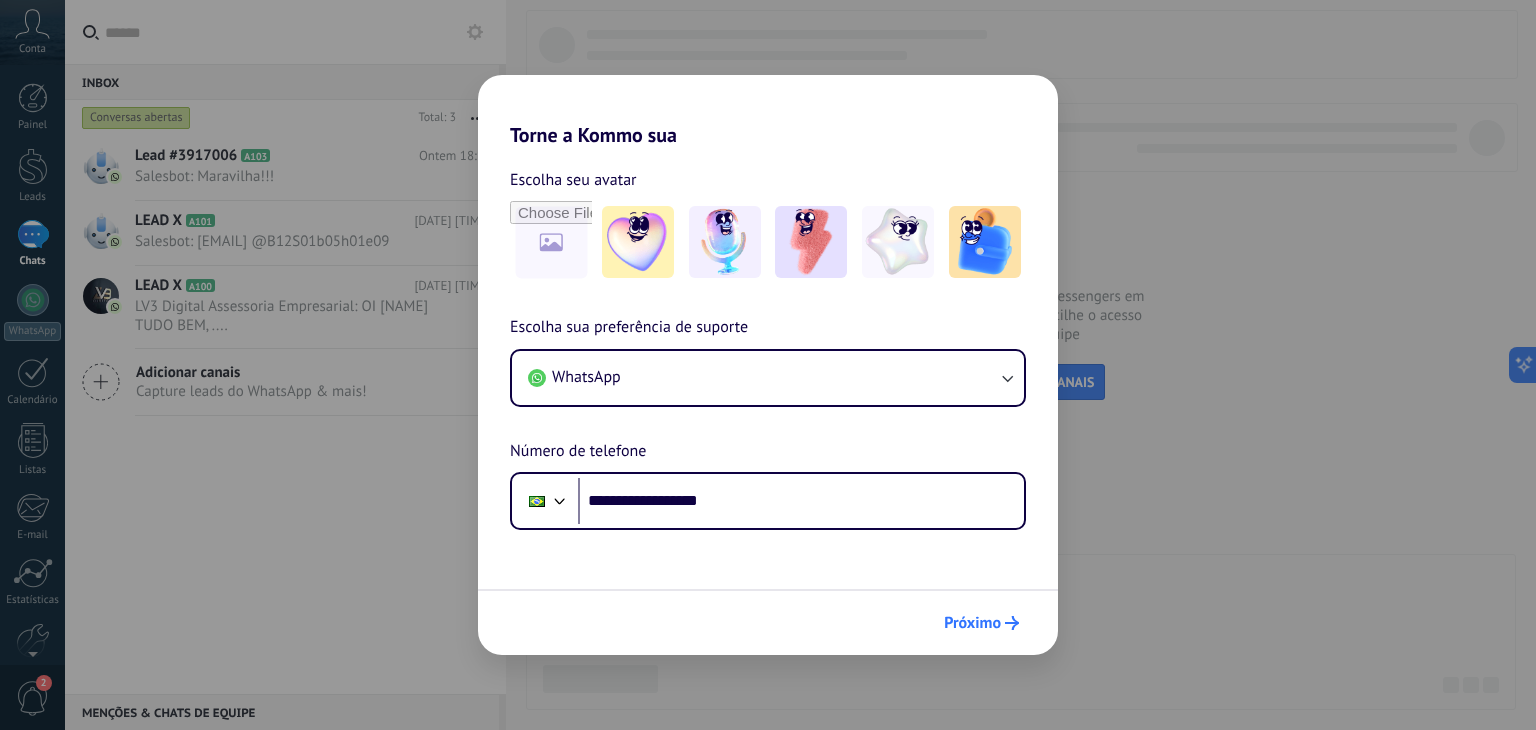 click on "Próximo" at bounding box center [972, 623] 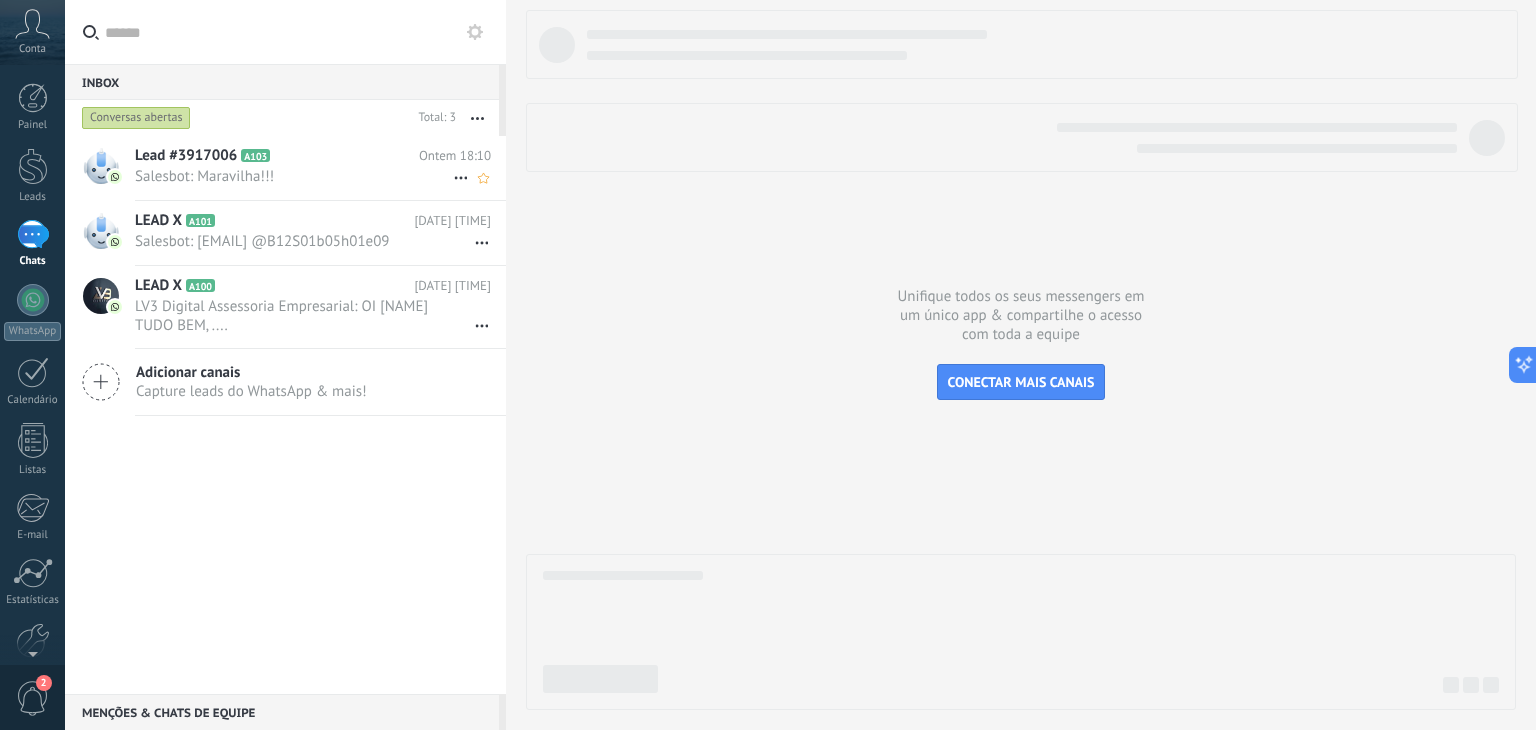 click on "Lead #3917006" at bounding box center (186, 156) 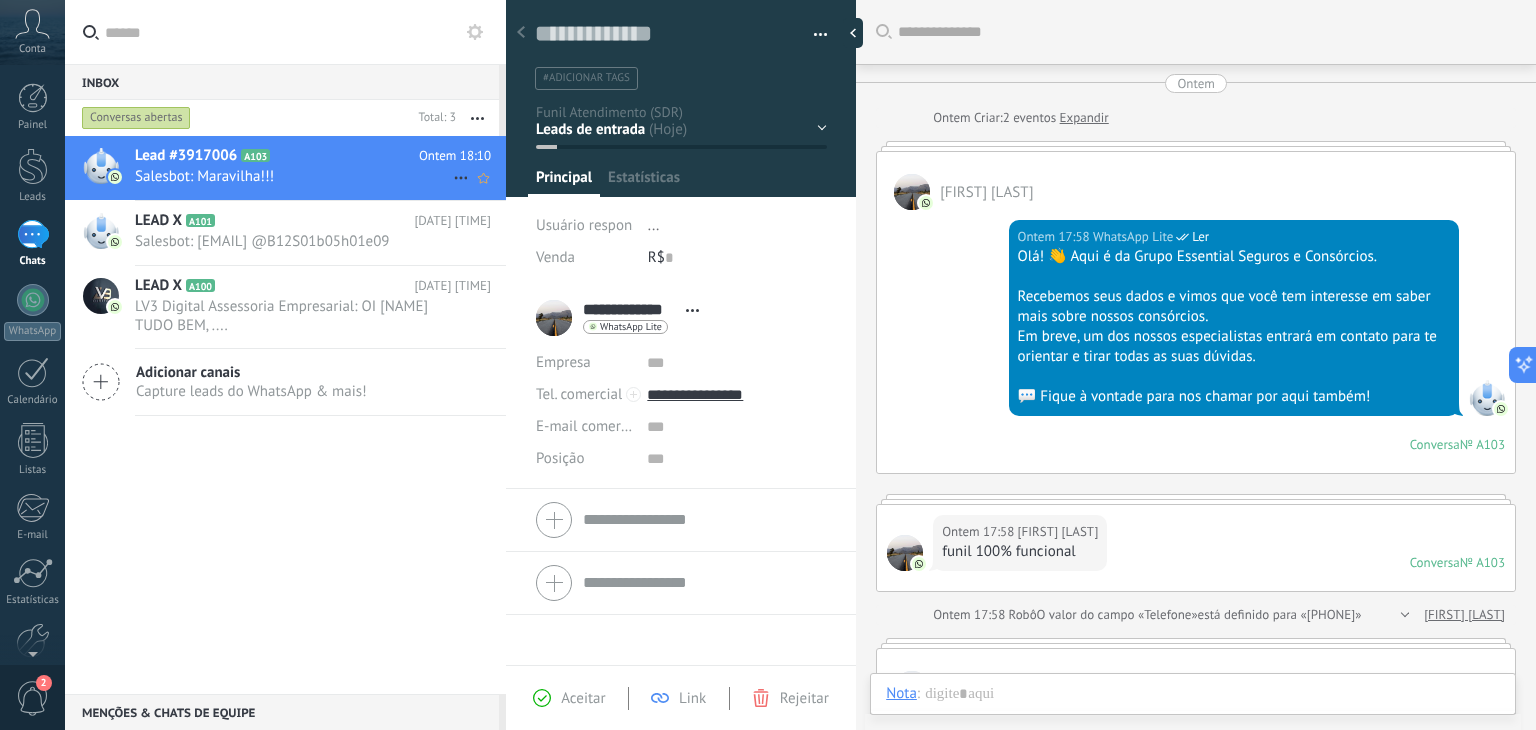 scroll, scrollTop: 29, scrollLeft: 0, axis: vertical 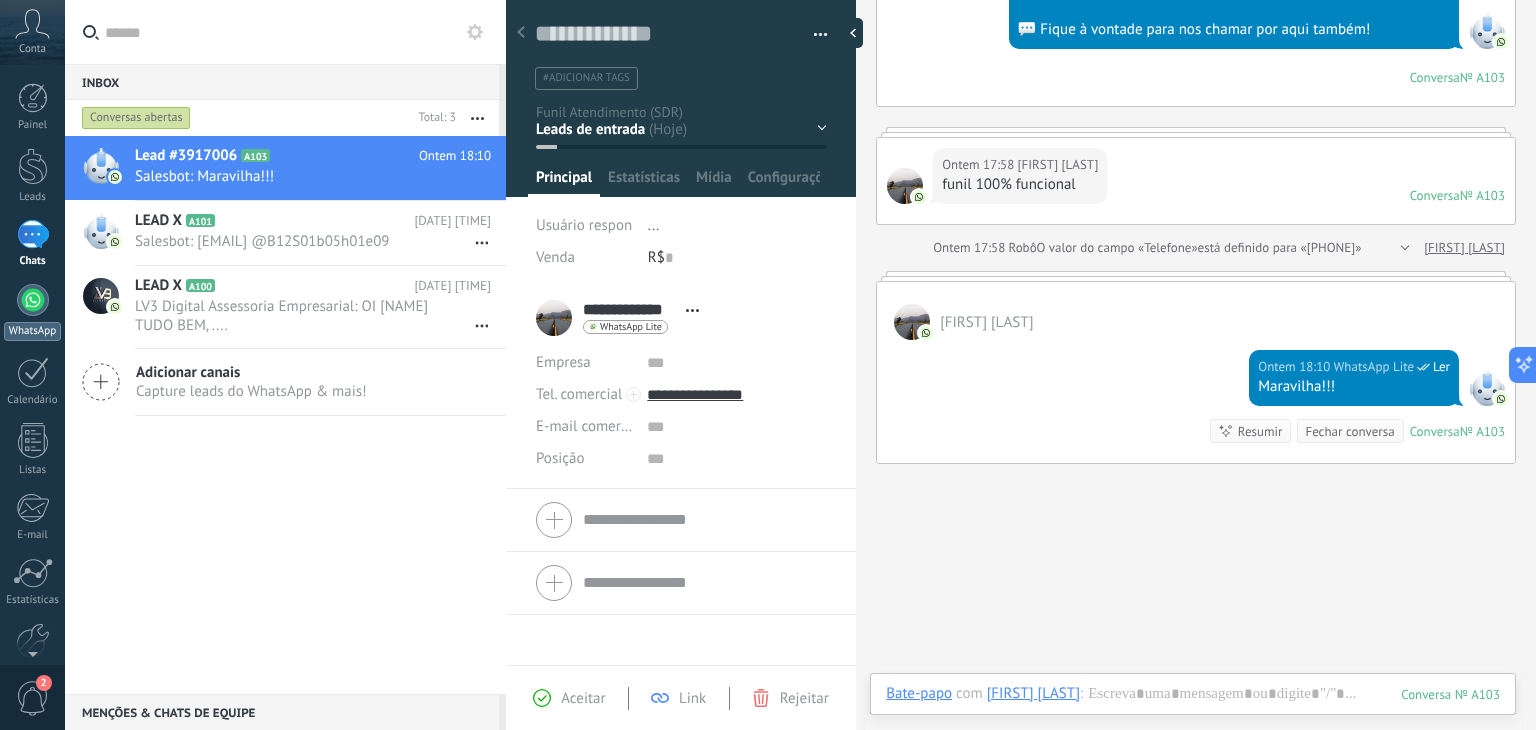 click at bounding box center [33, 300] 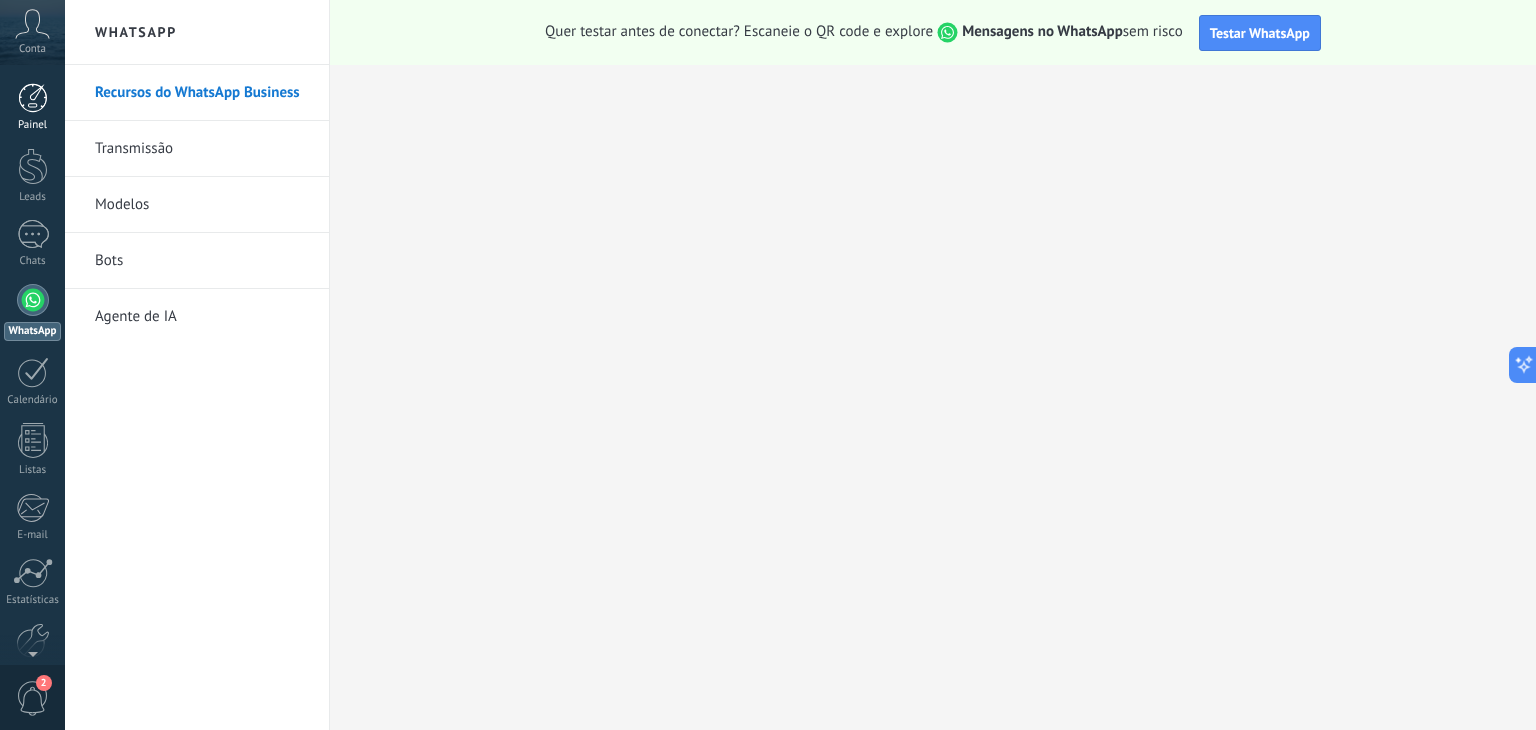 click at bounding box center (33, 98) 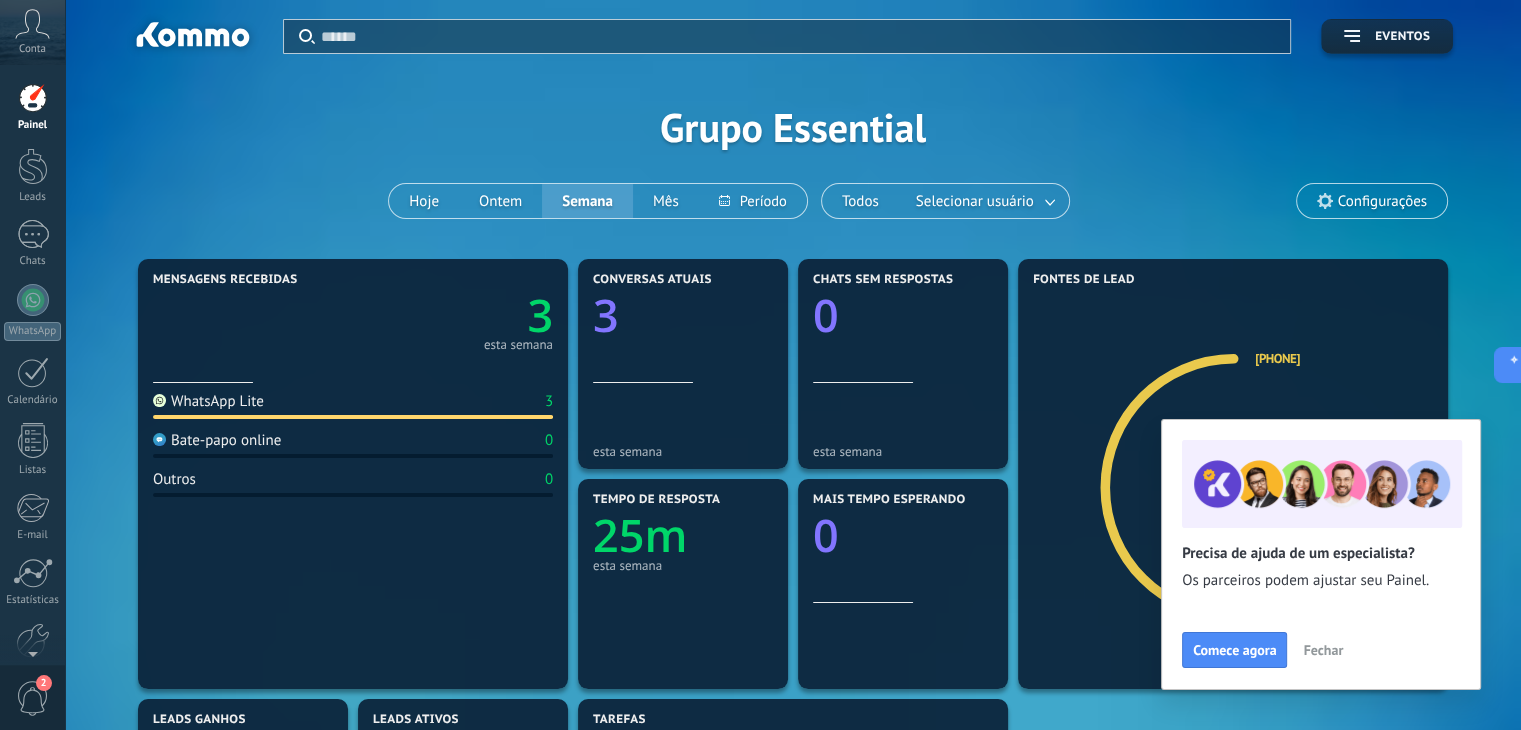click on "Fechar" at bounding box center (1323, 650) 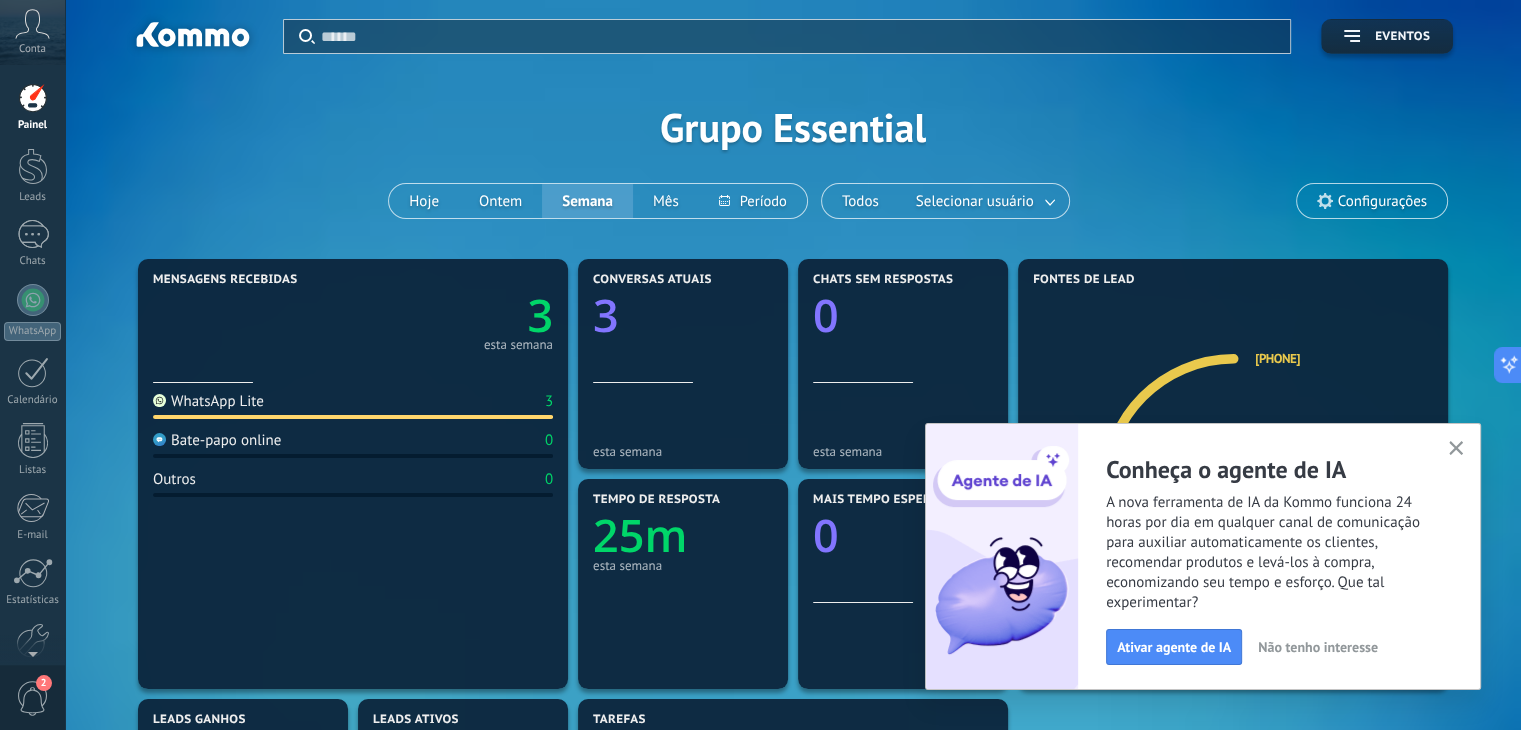 click 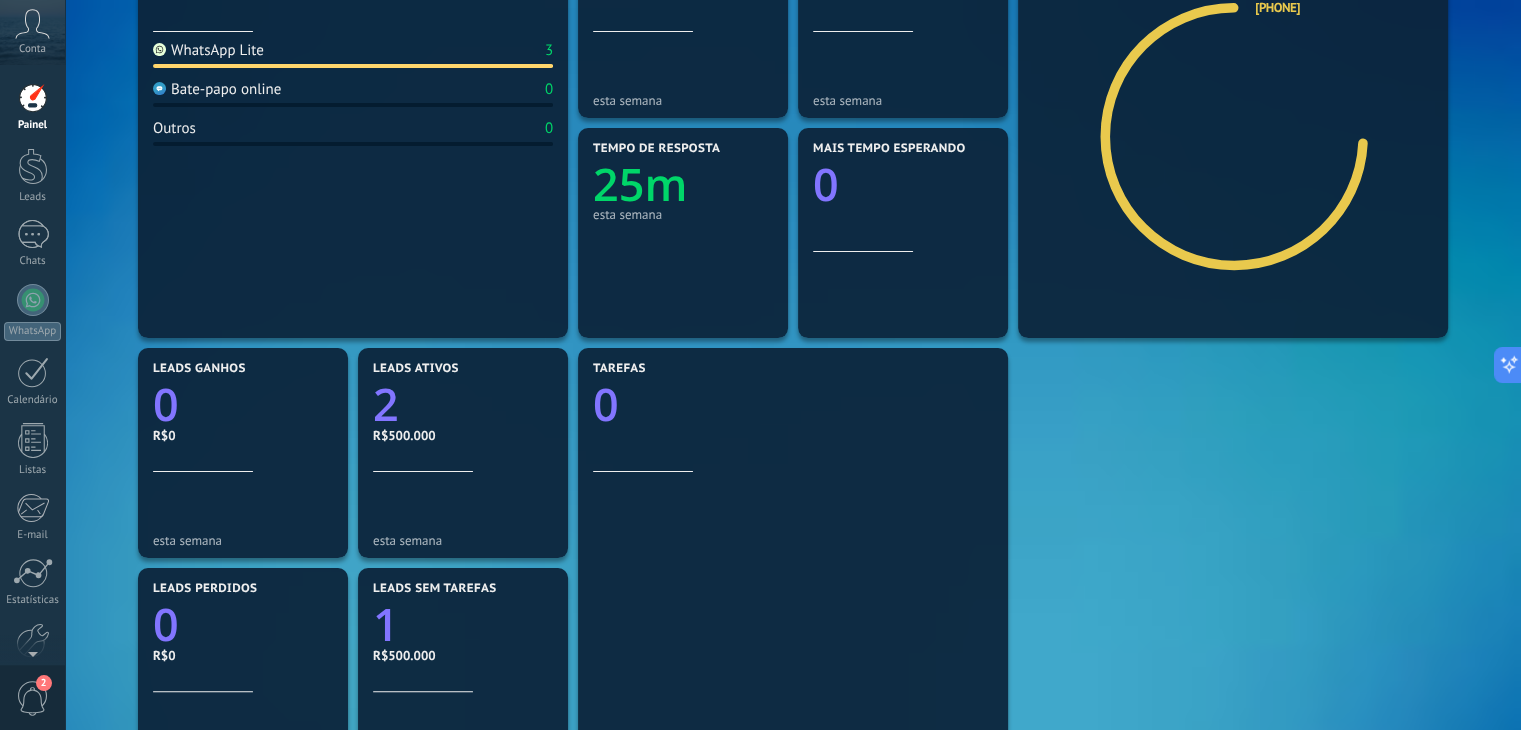 scroll, scrollTop: 352, scrollLeft: 0, axis: vertical 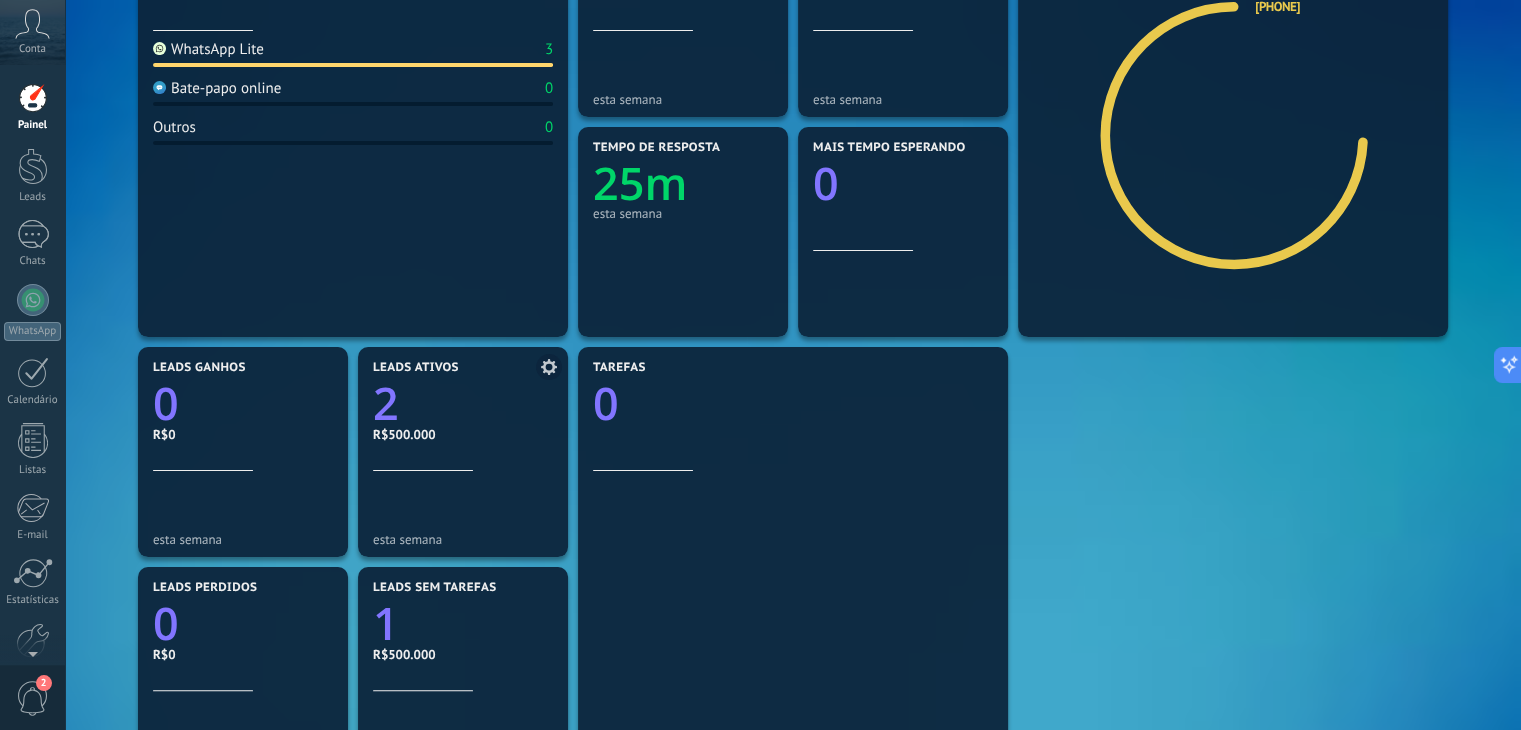 click on "Leads ativos 2 R$500.000" at bounding box center [463, 416] 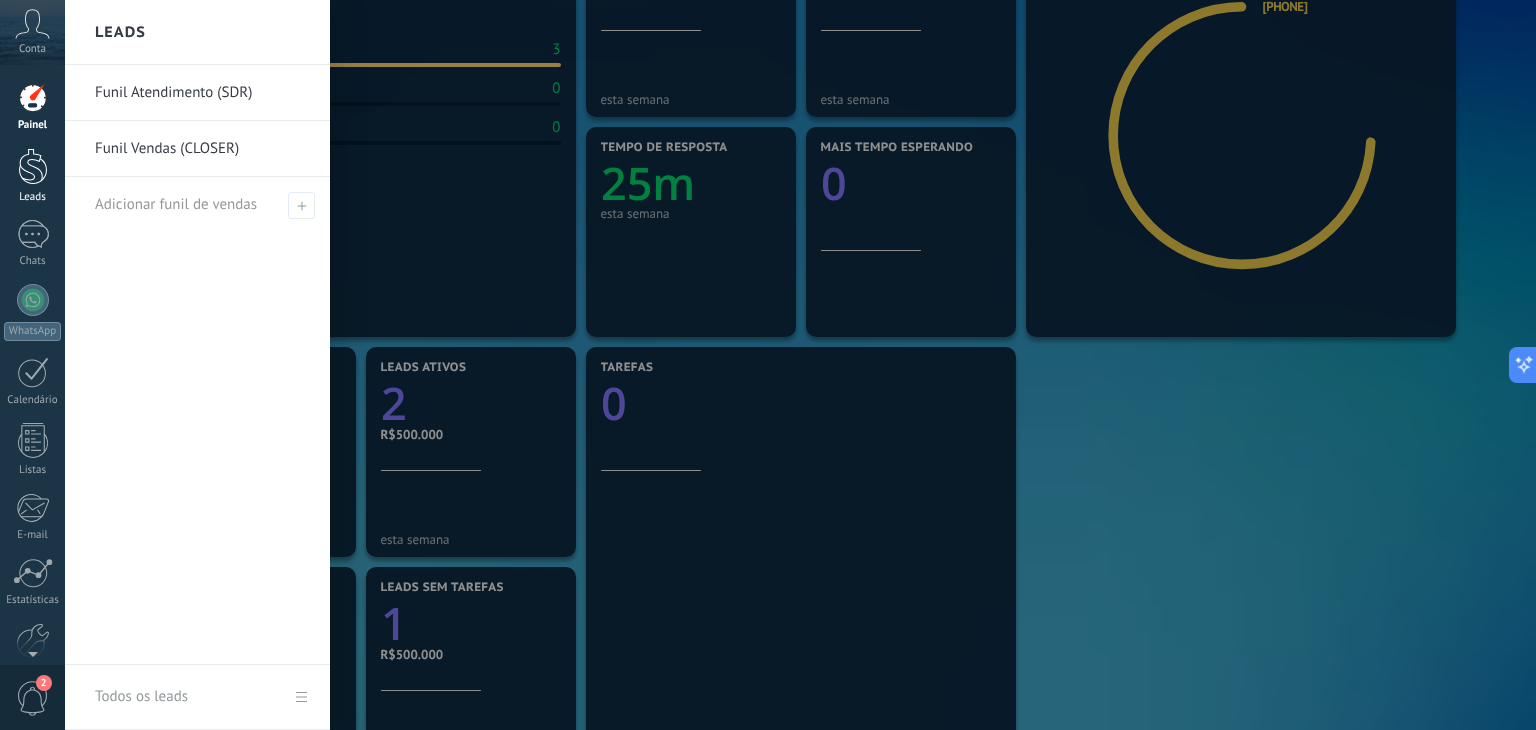 click at bounding box center [33, 166] 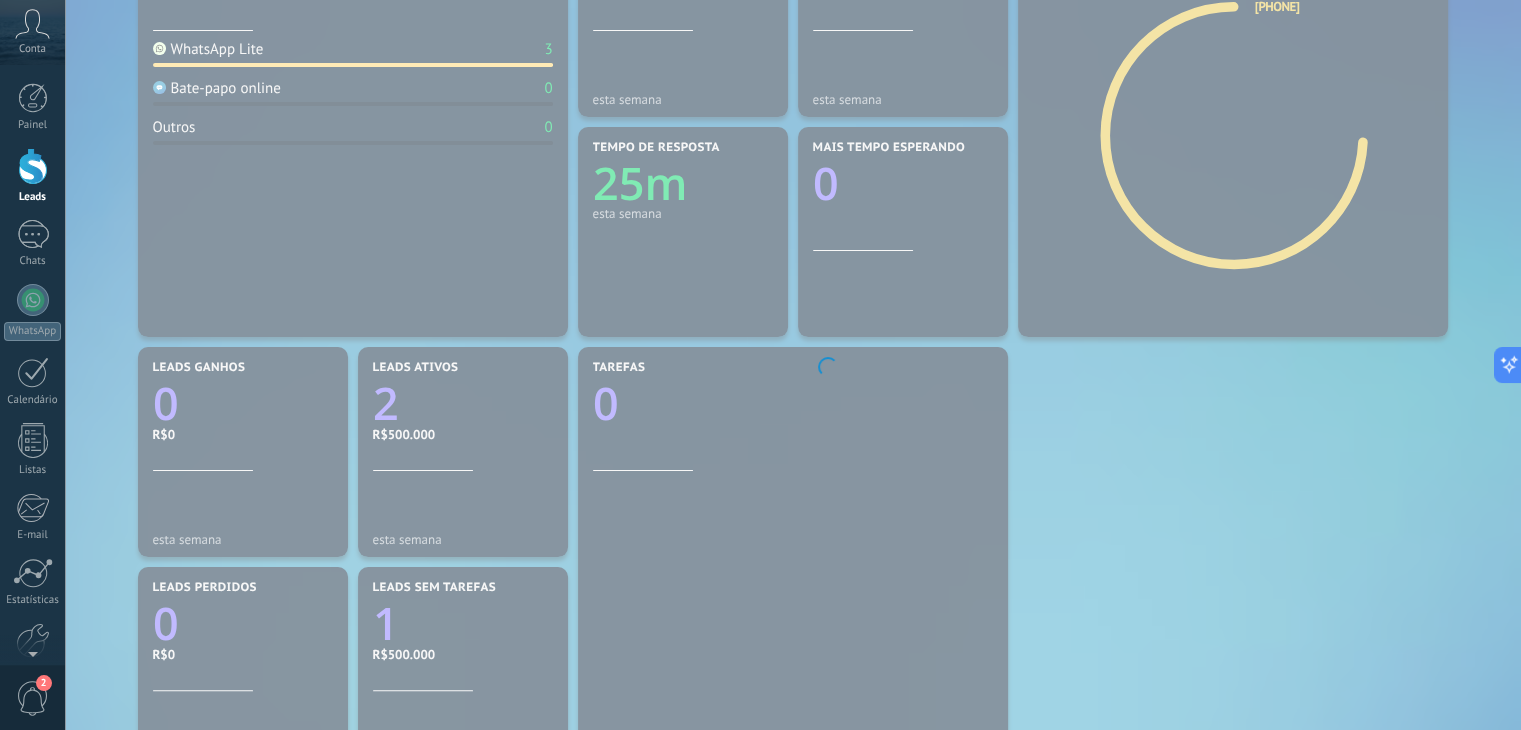 scroll, scrollTop: 0, scrollLeft: 0, axis: both 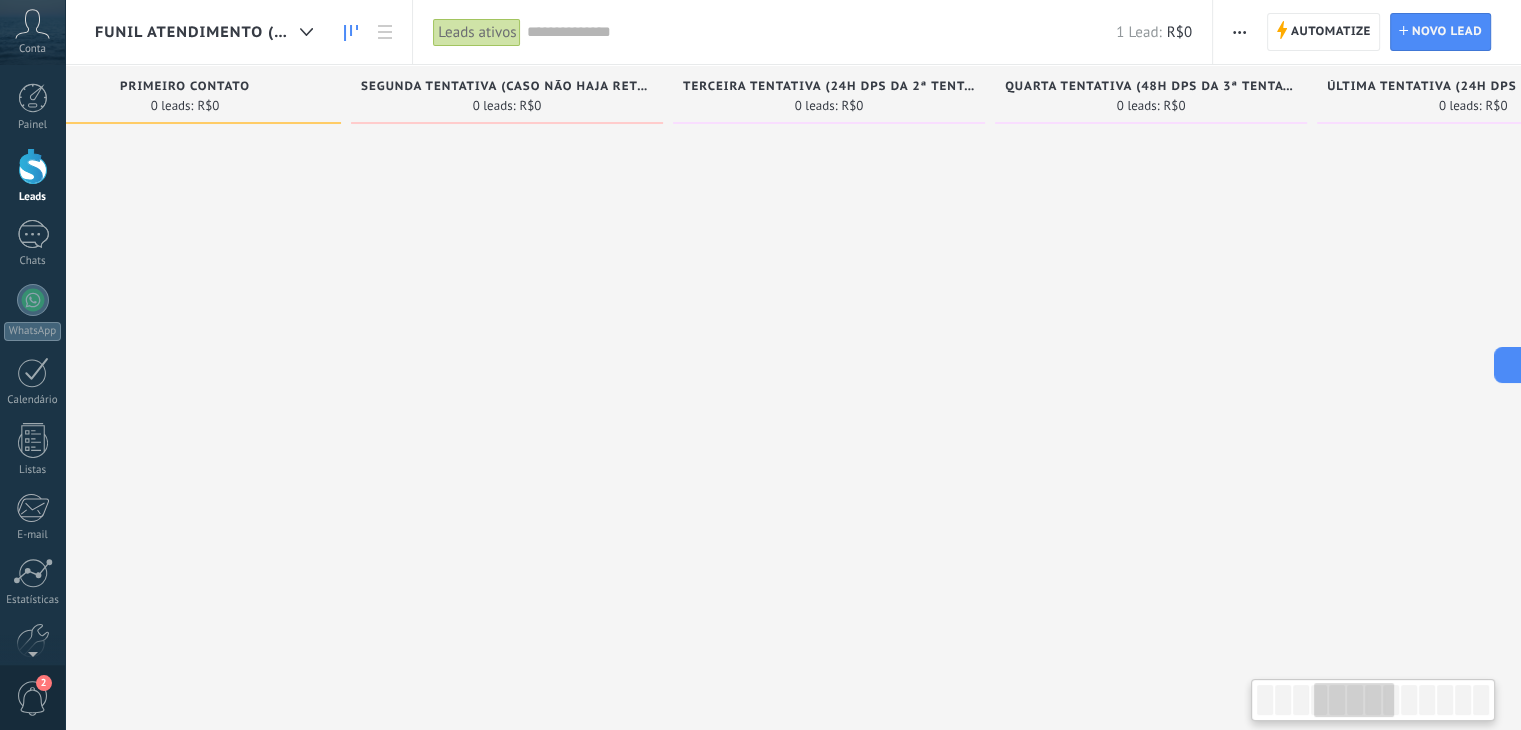 click on "0 leads:" at bounding box center (1138, 106) 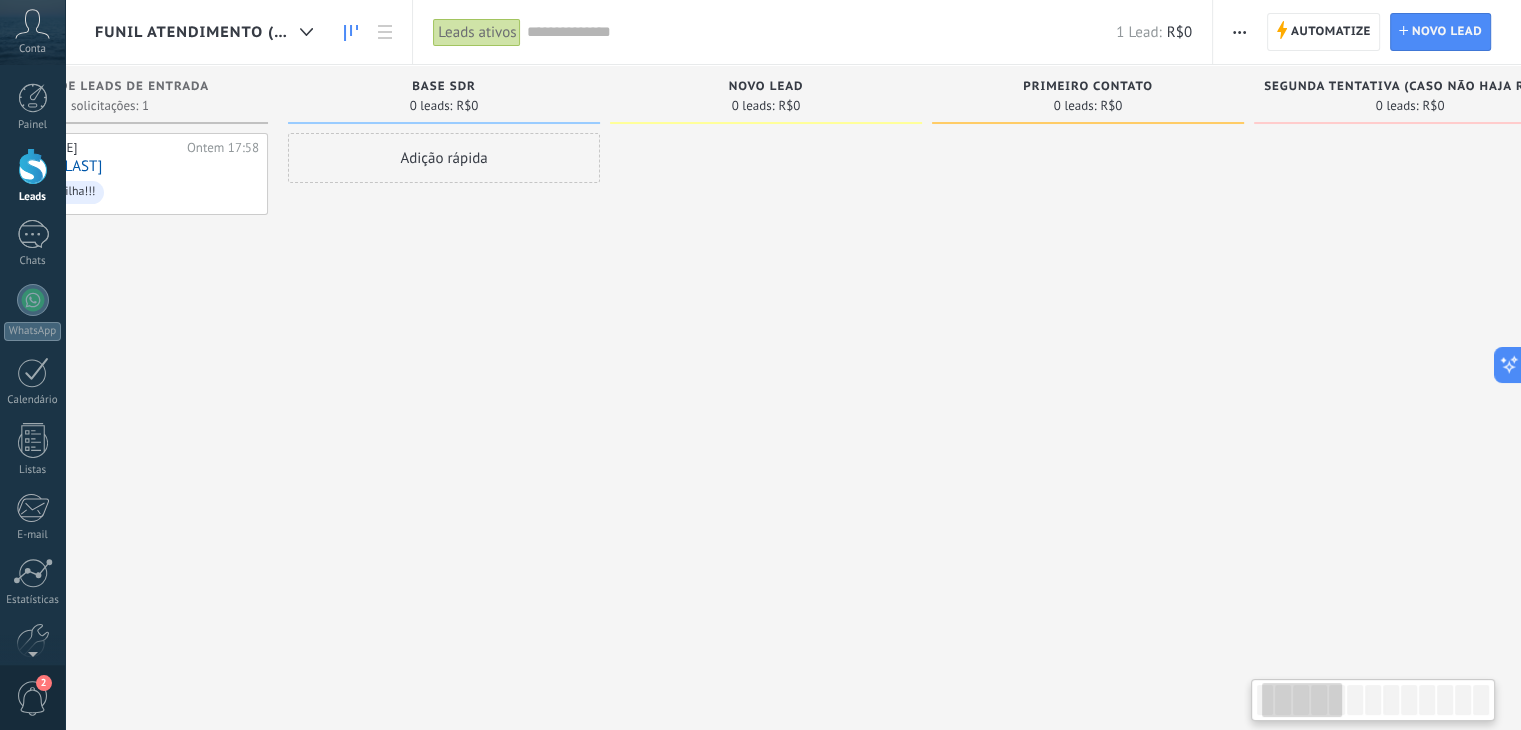 scroll, scrollTop: 0, scrollLeft: 0, axis: both 